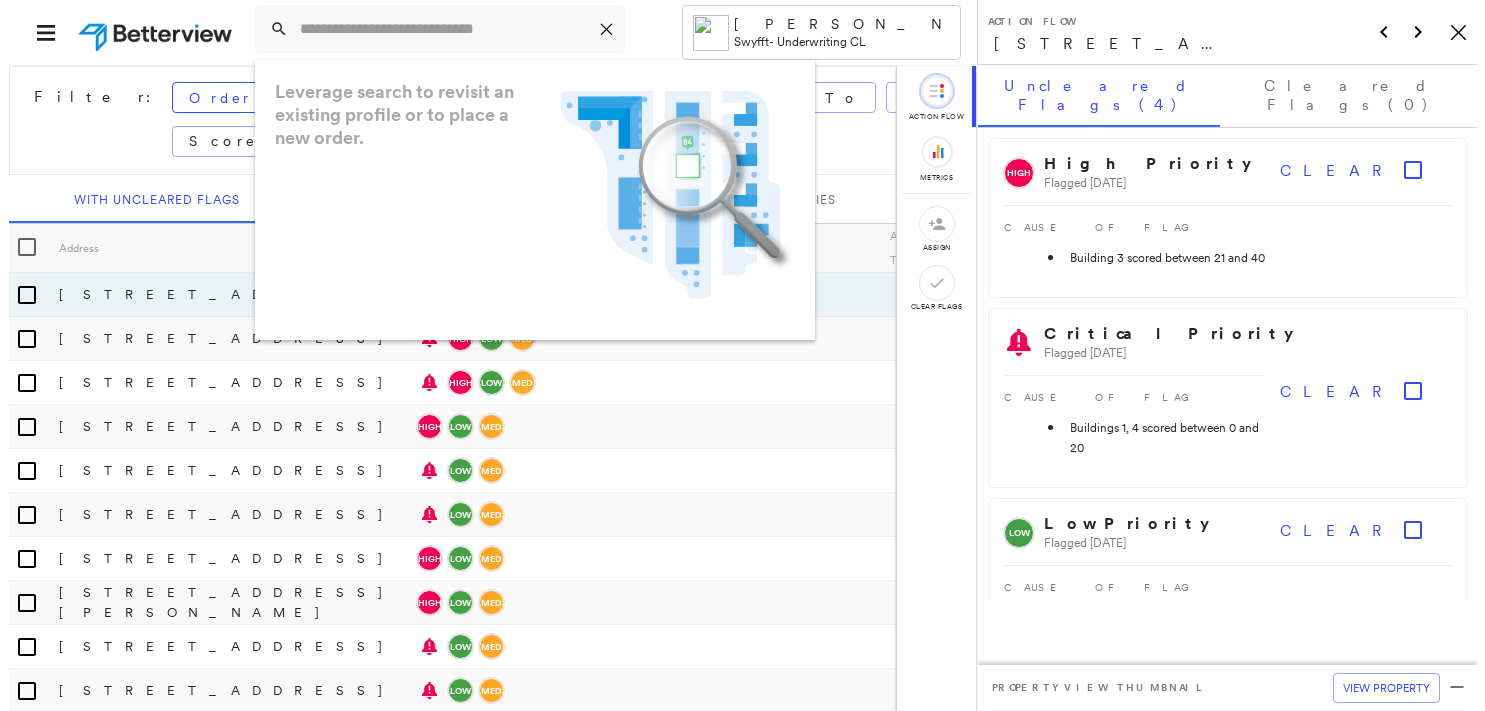 scroll, scrollTop: 0, scrollLeft: 0, axis: both 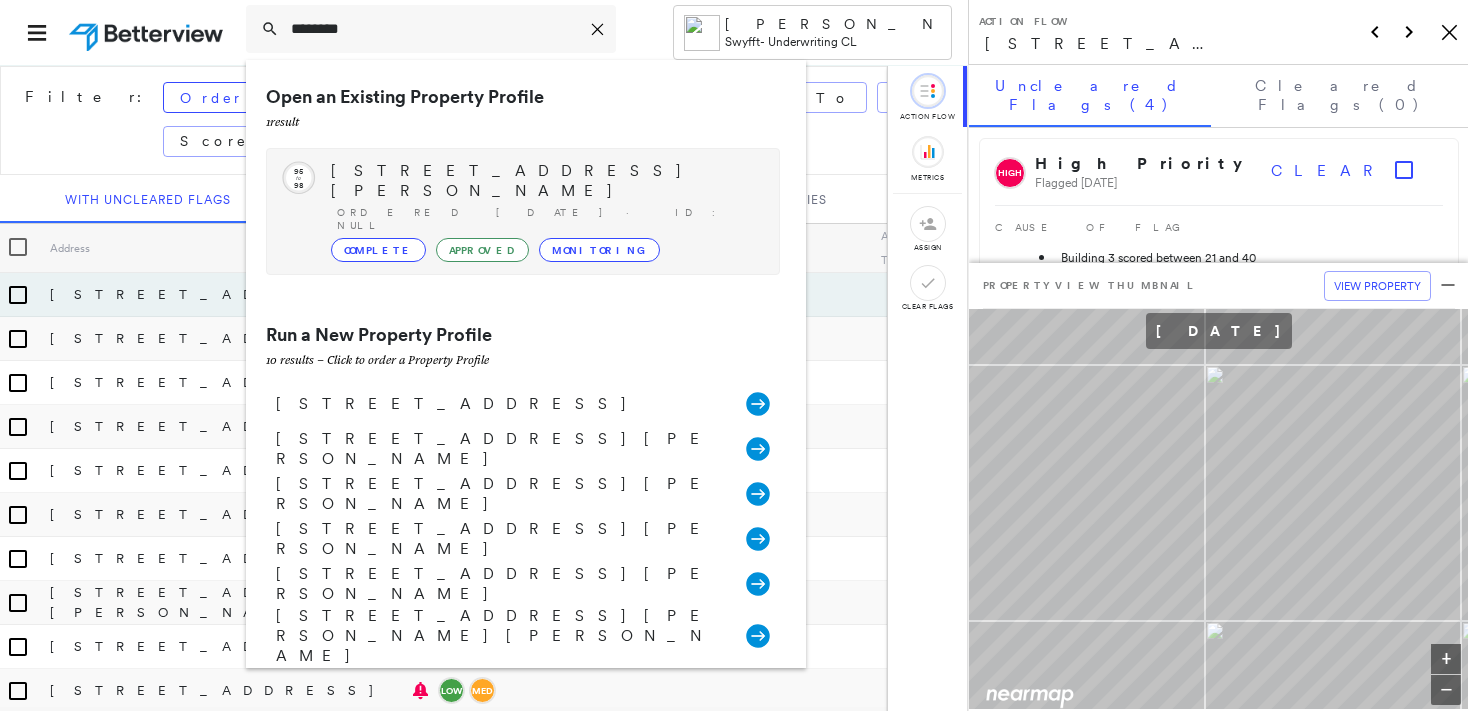 type on "********" 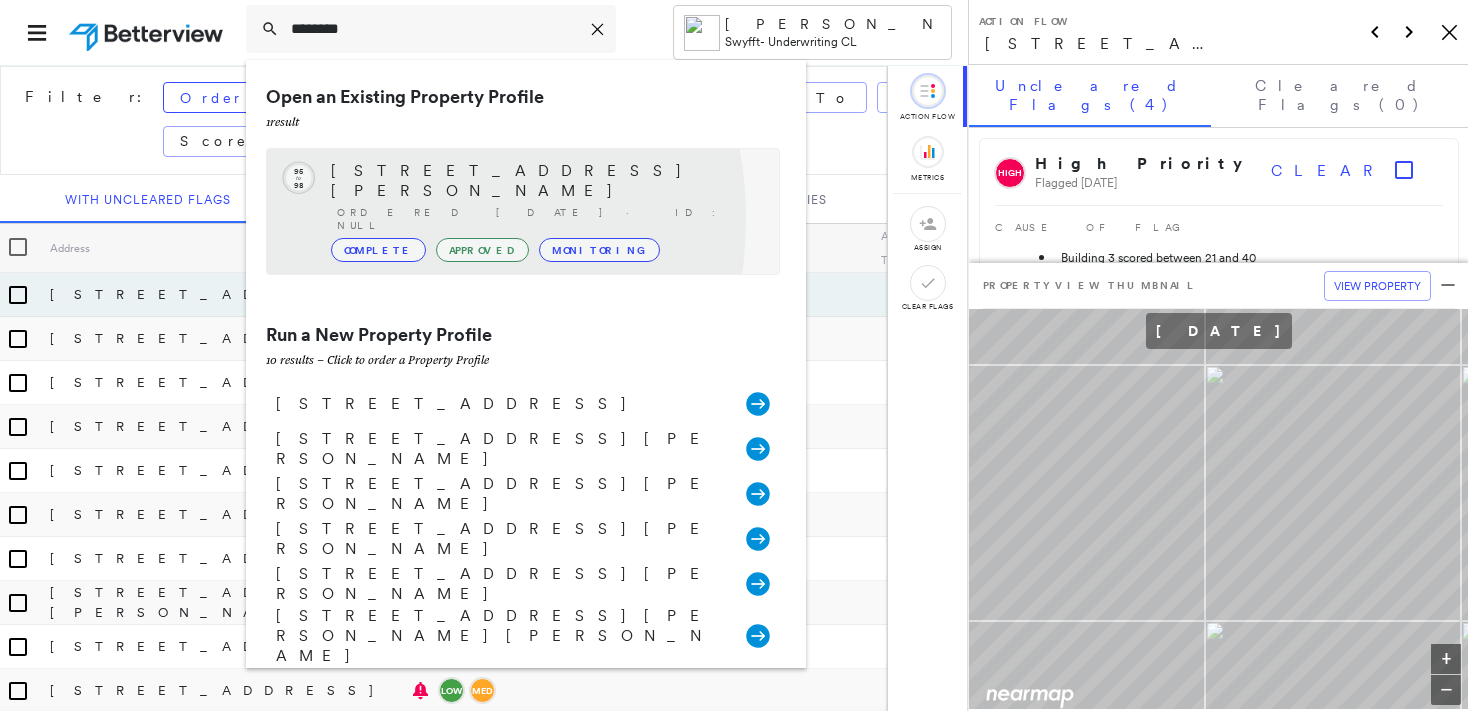 click on "Complete" at bounding box center (378, 250) 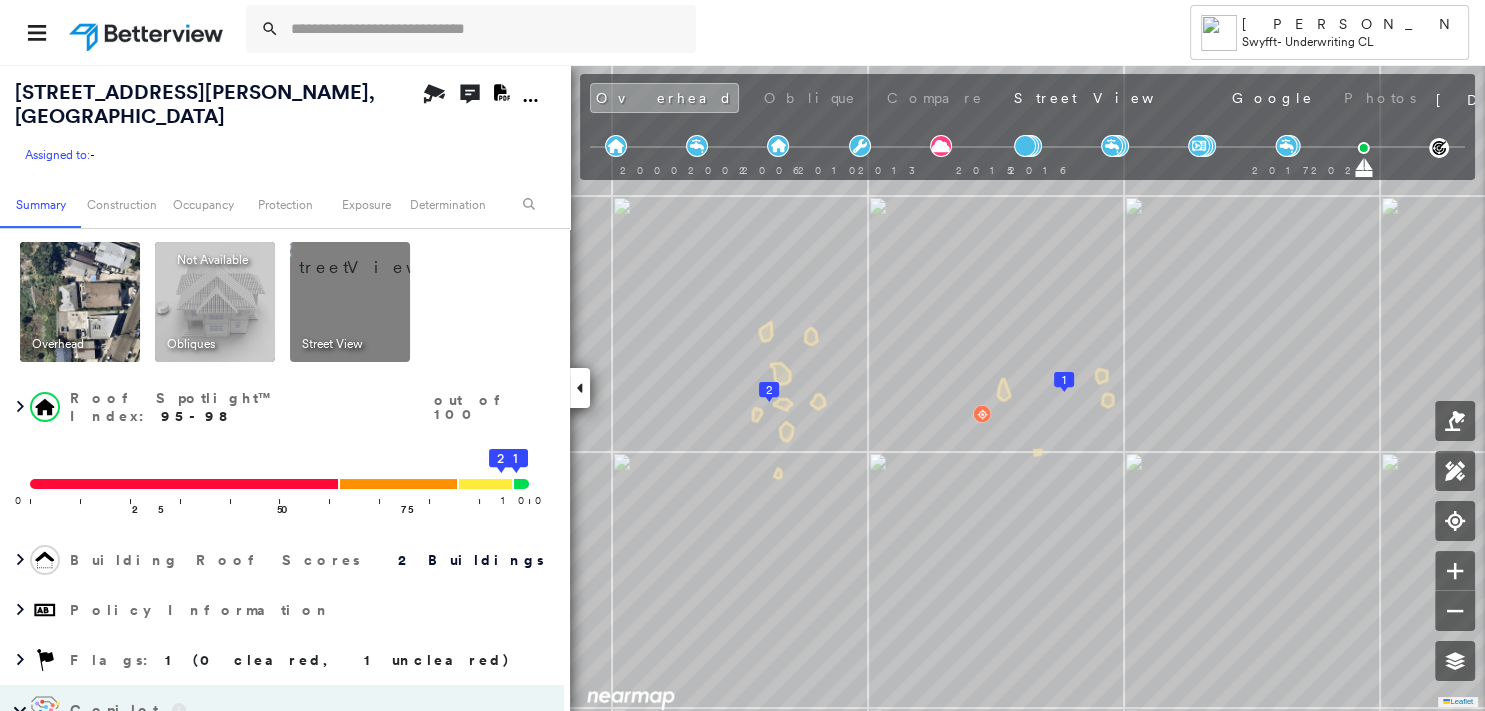 scroll, scrollTop: 0, scrollLeft: 0, axis: both 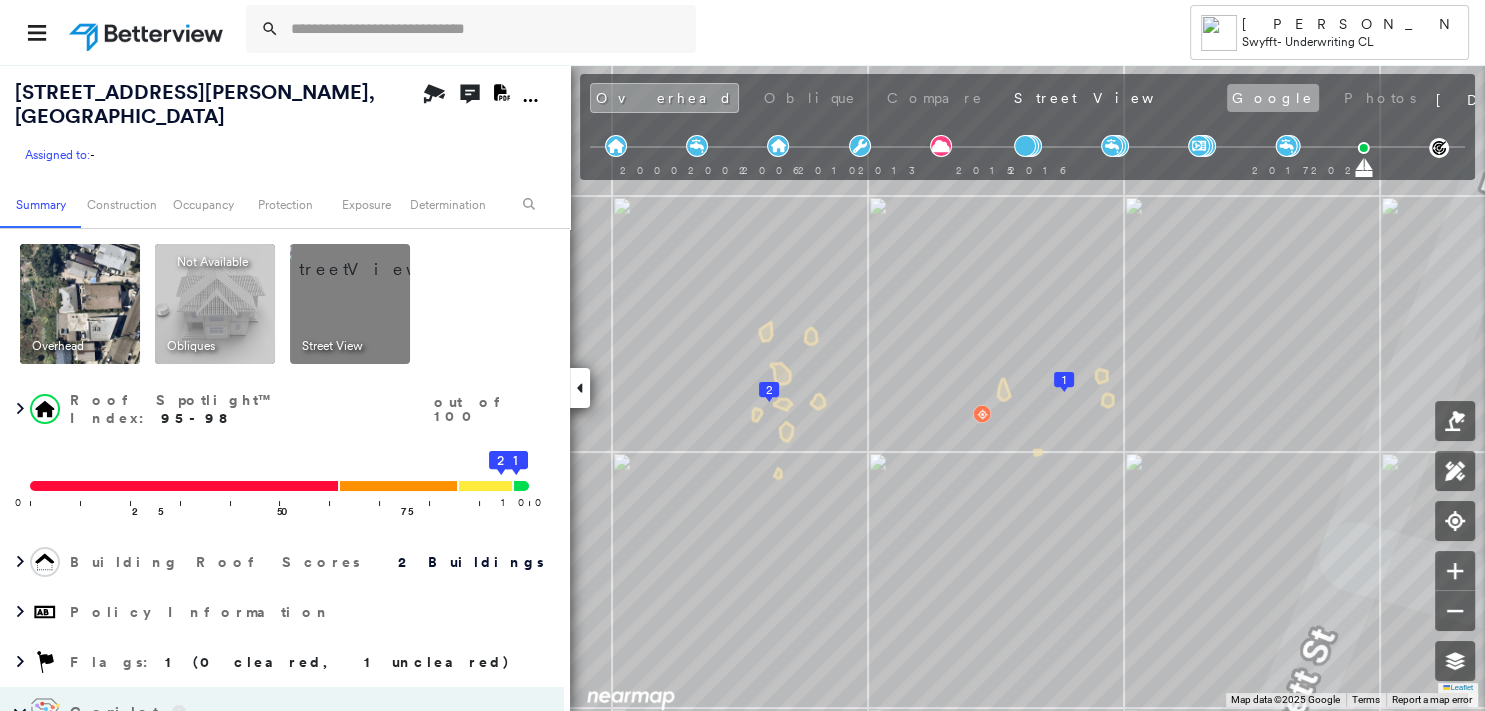 click on "Google" at bounding box center [1273, 98] 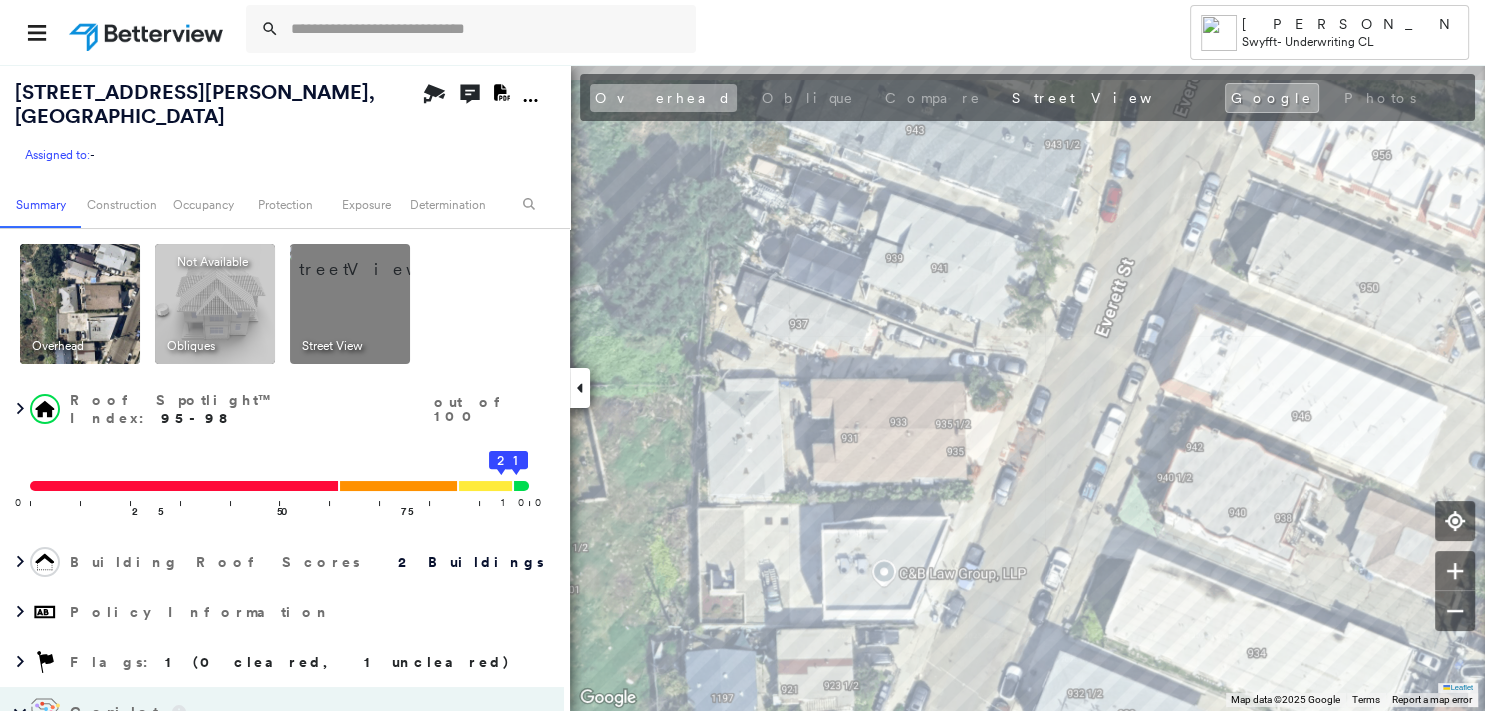 click on "Overhead" at bounding box center (663, 98) 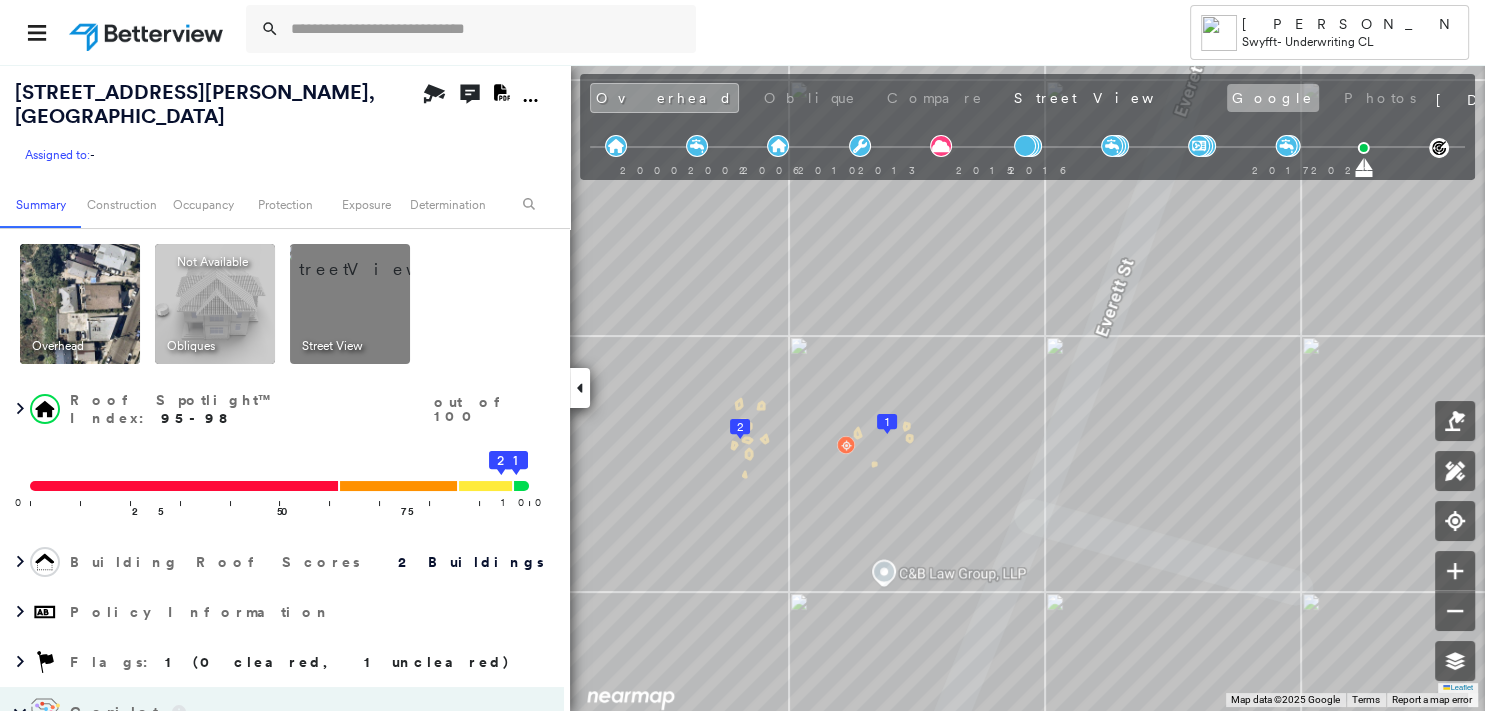 click on "Google" at bounding box center (1273, 98) 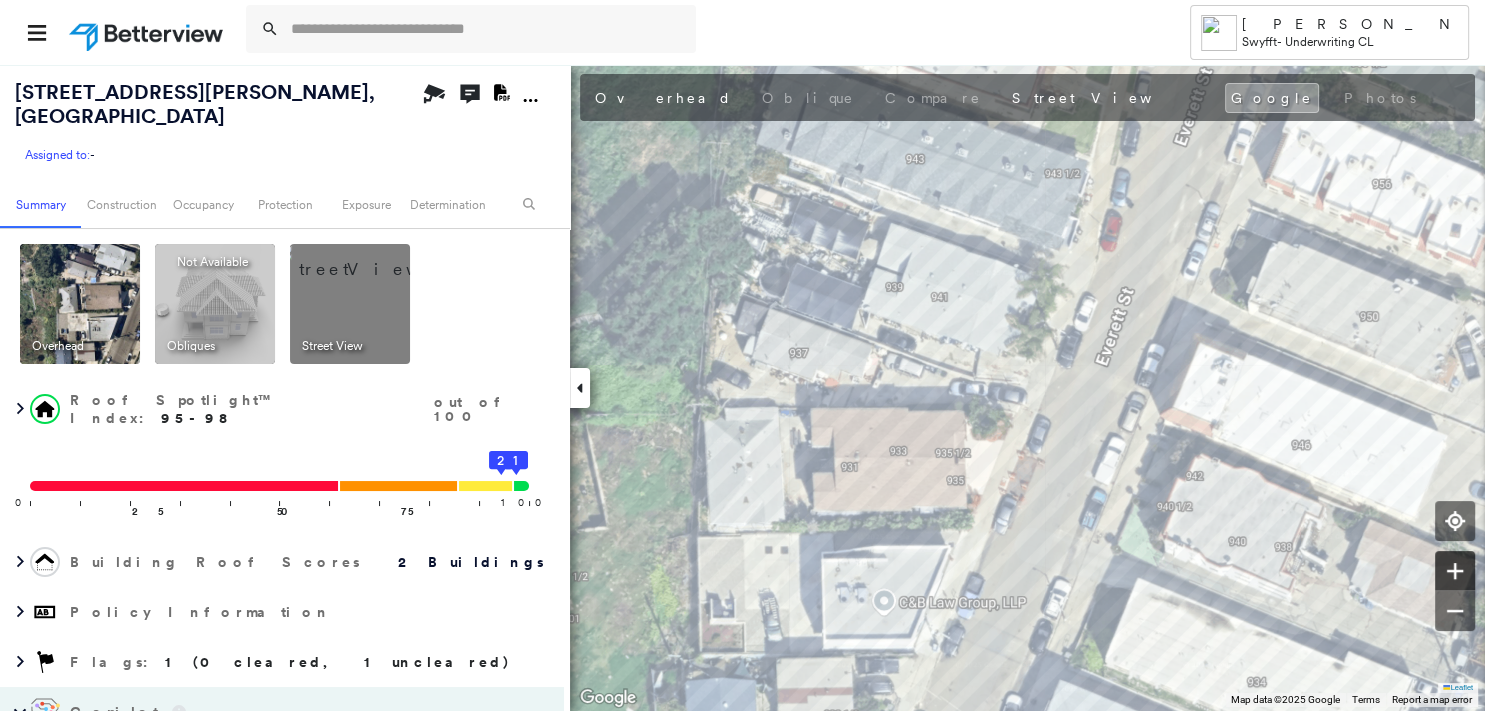 click 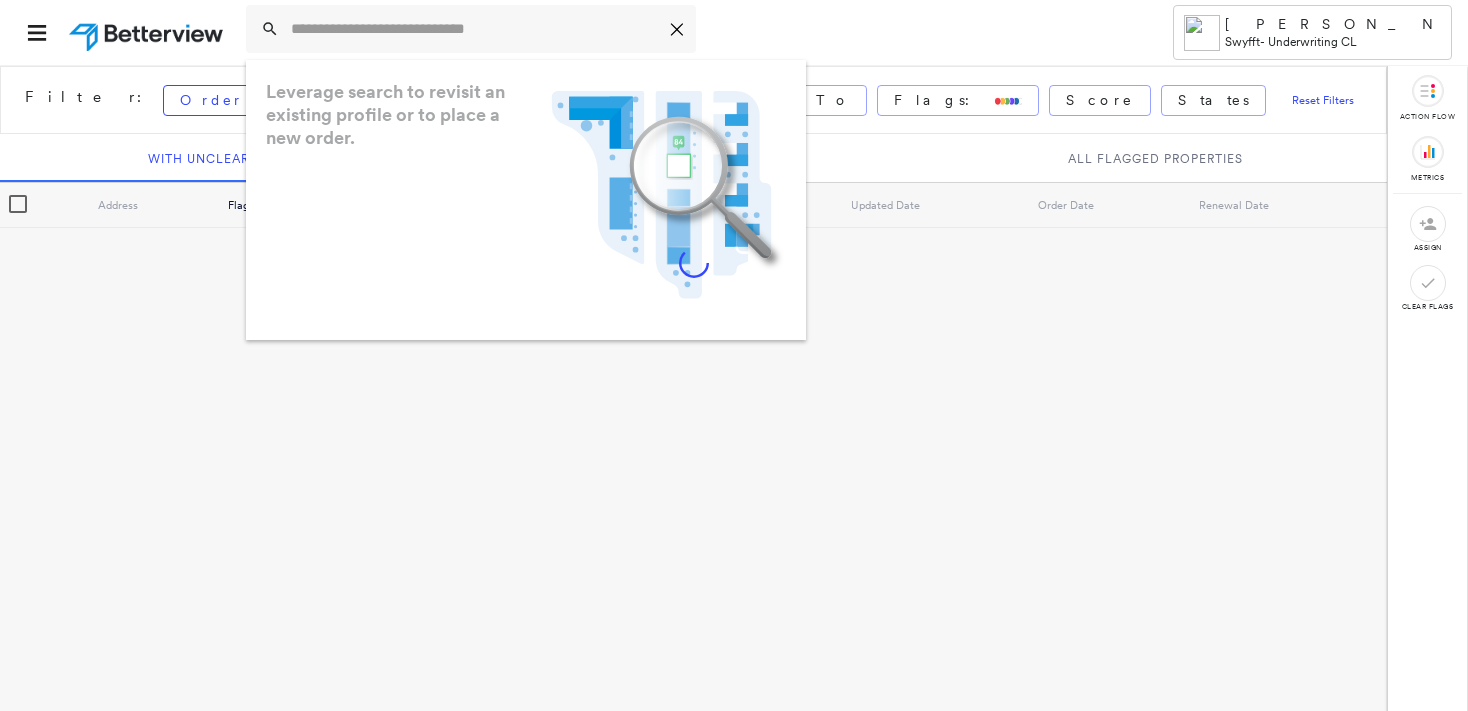 scroll, scrollTop: 0, scrollLeft: 0, axis: both 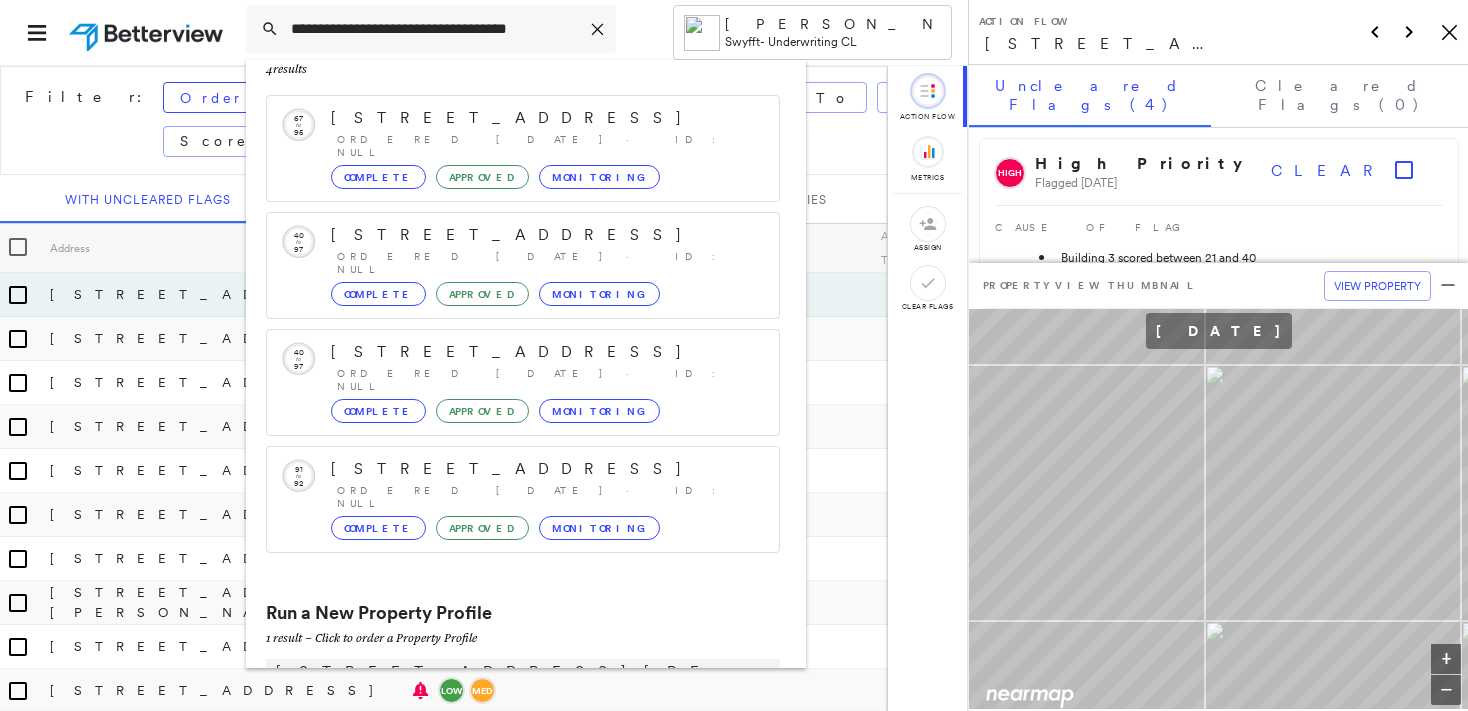 type on "**********" 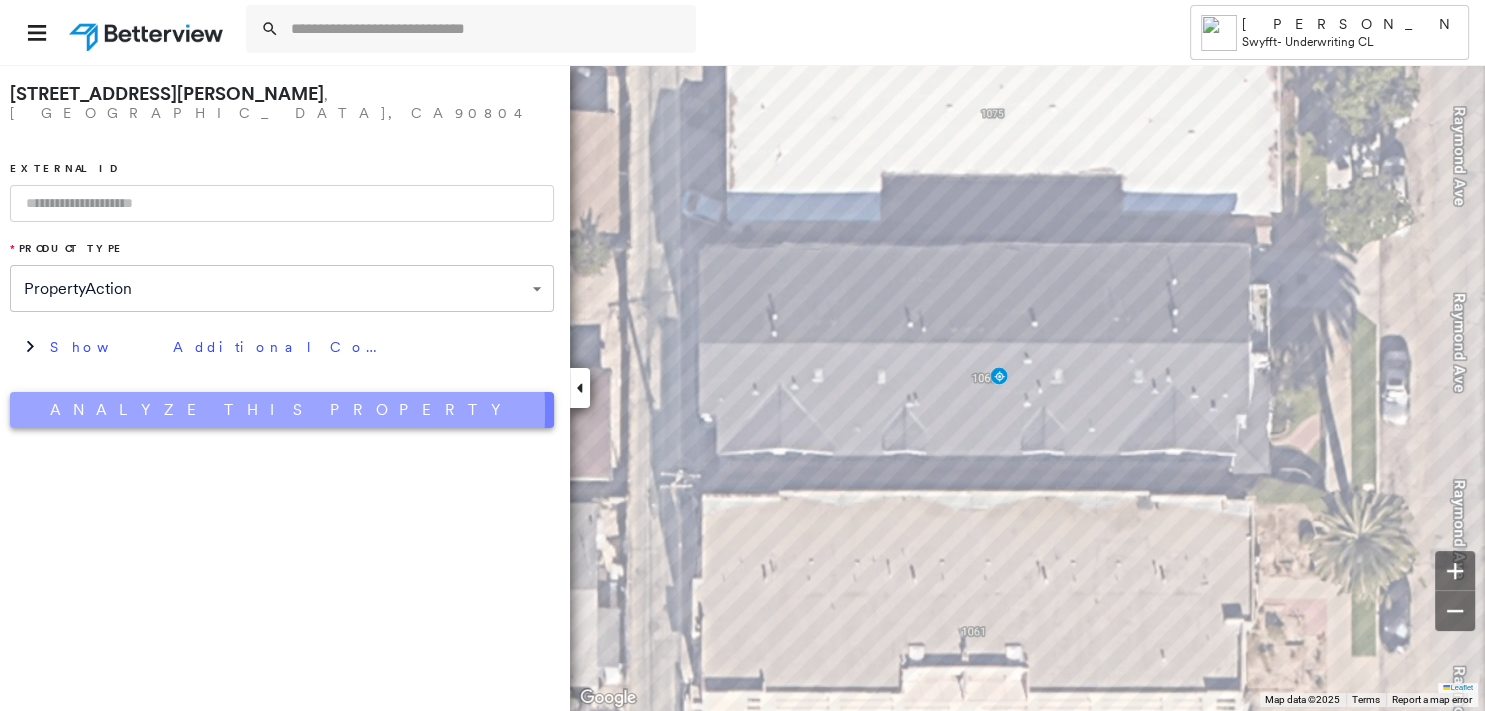 click on "Analyze This Property" at bounding box center [282, 410] 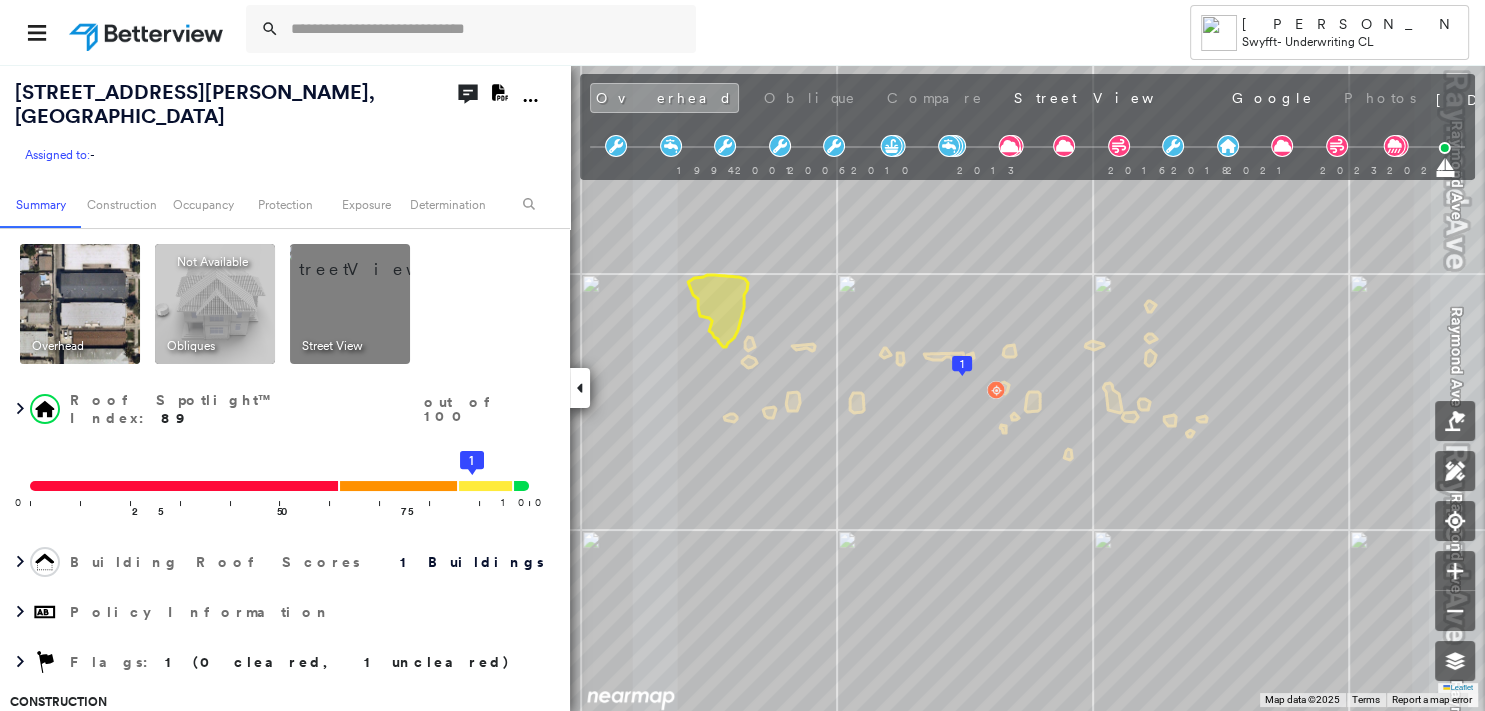 click 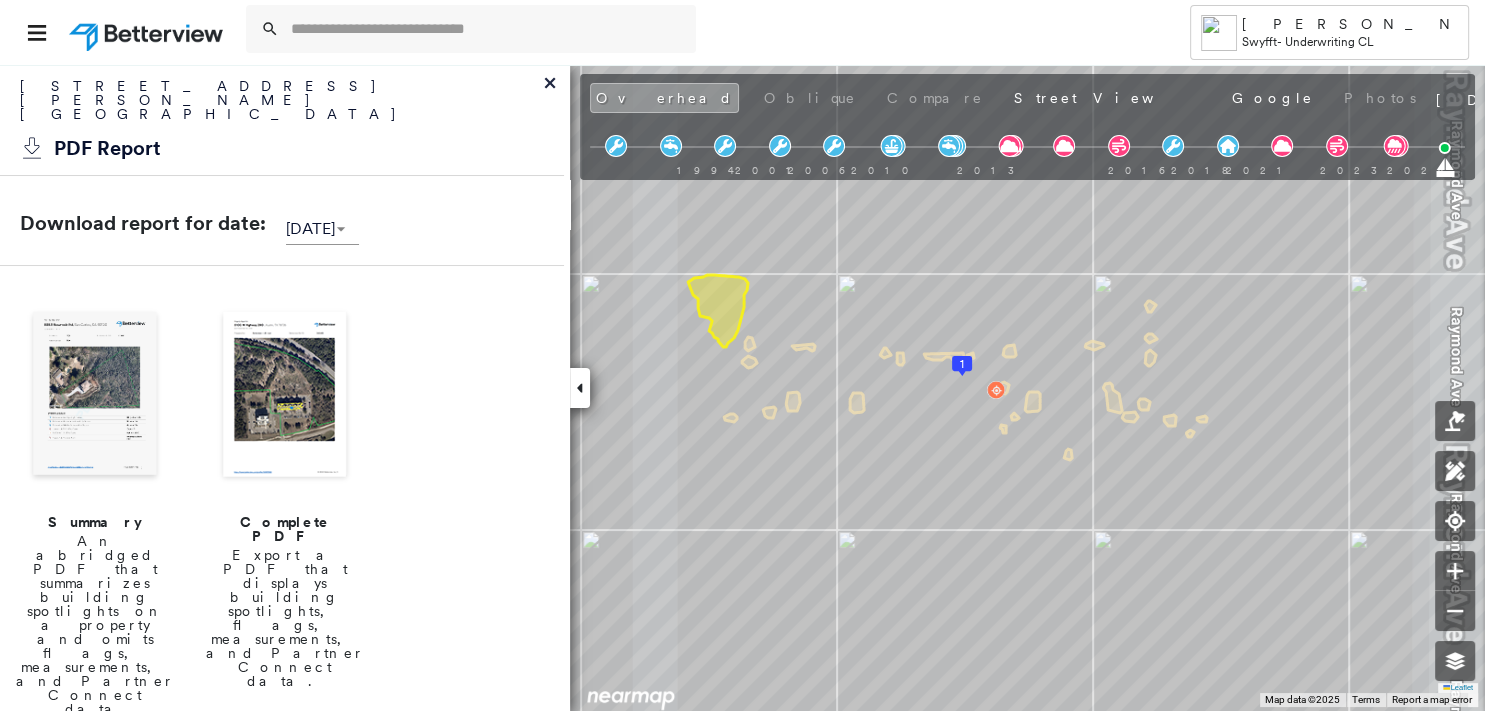 click at bounding box center (95, 396) 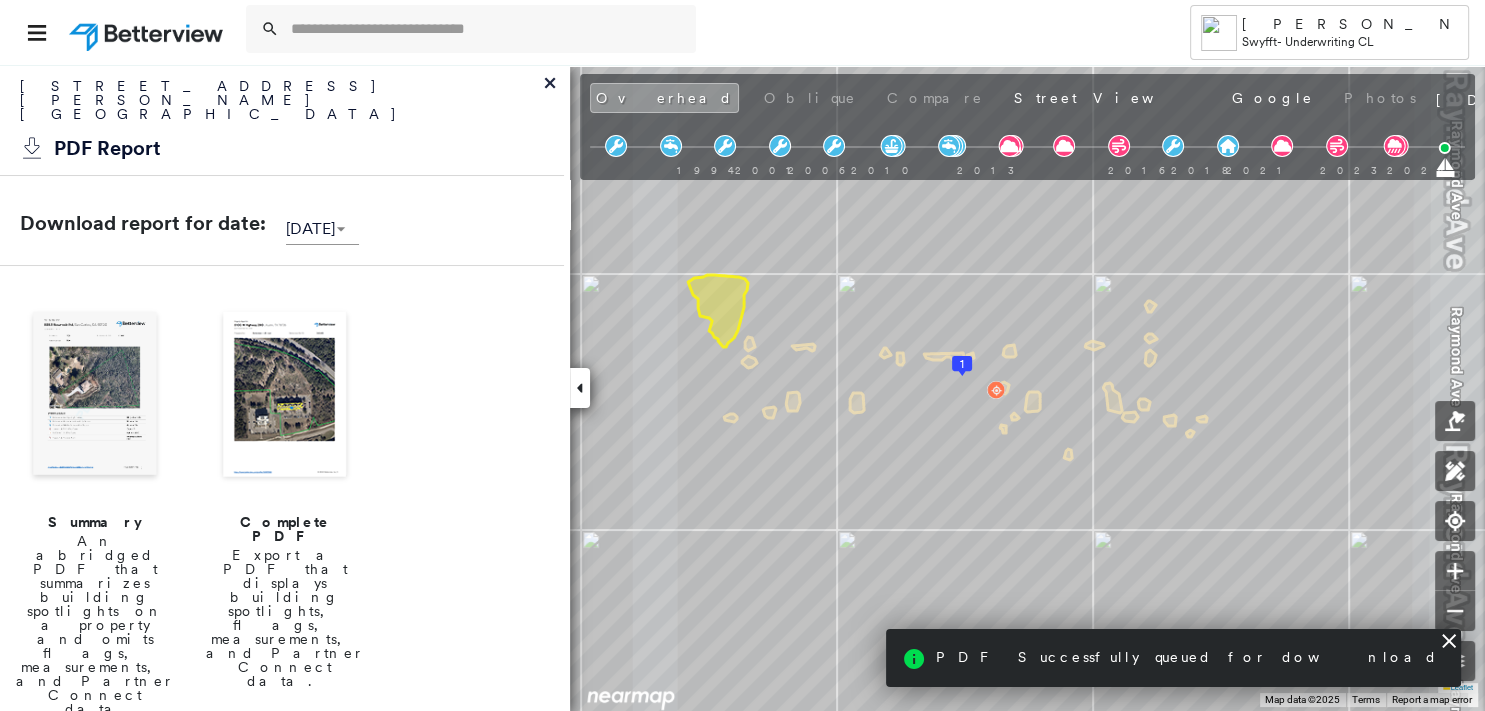 click at bounding box center [95, 396] 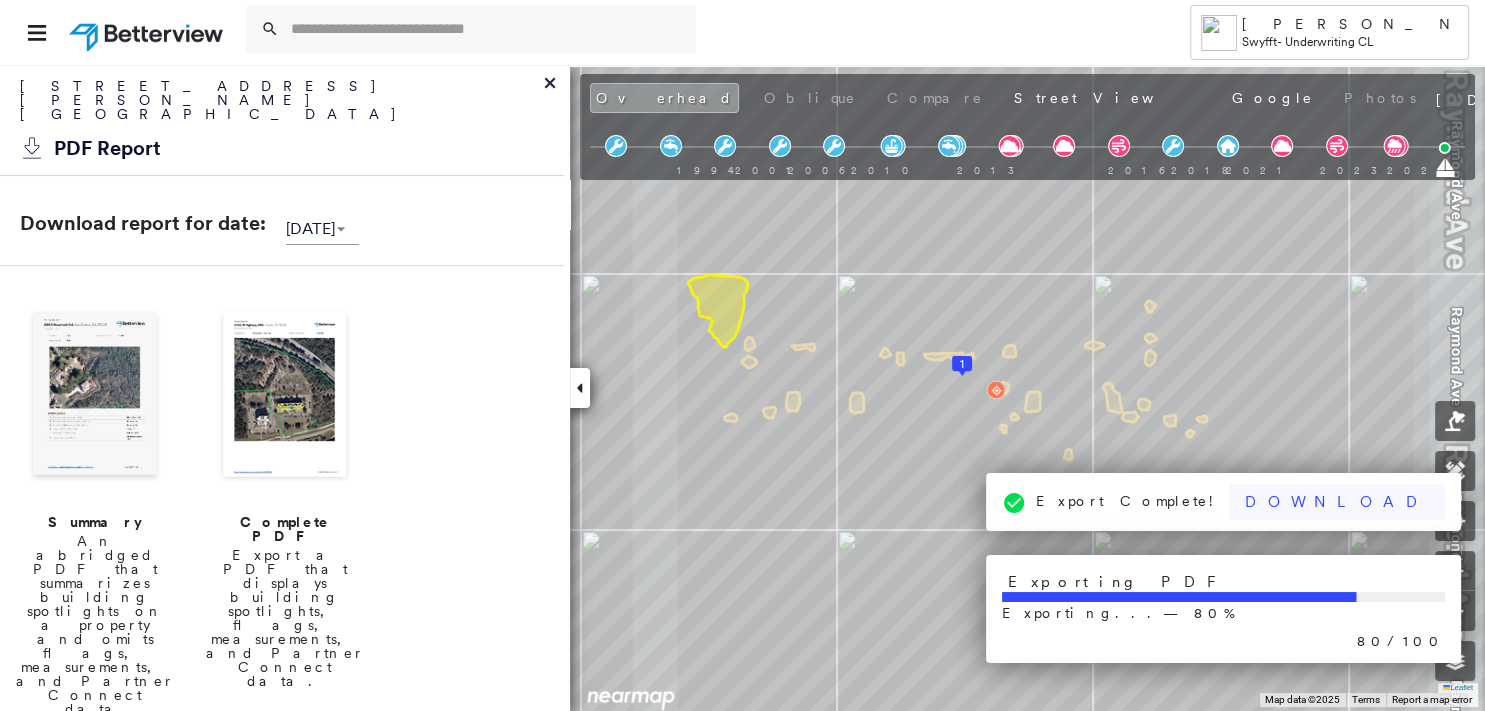 click on "Download" at bounding box center (1337, 502) 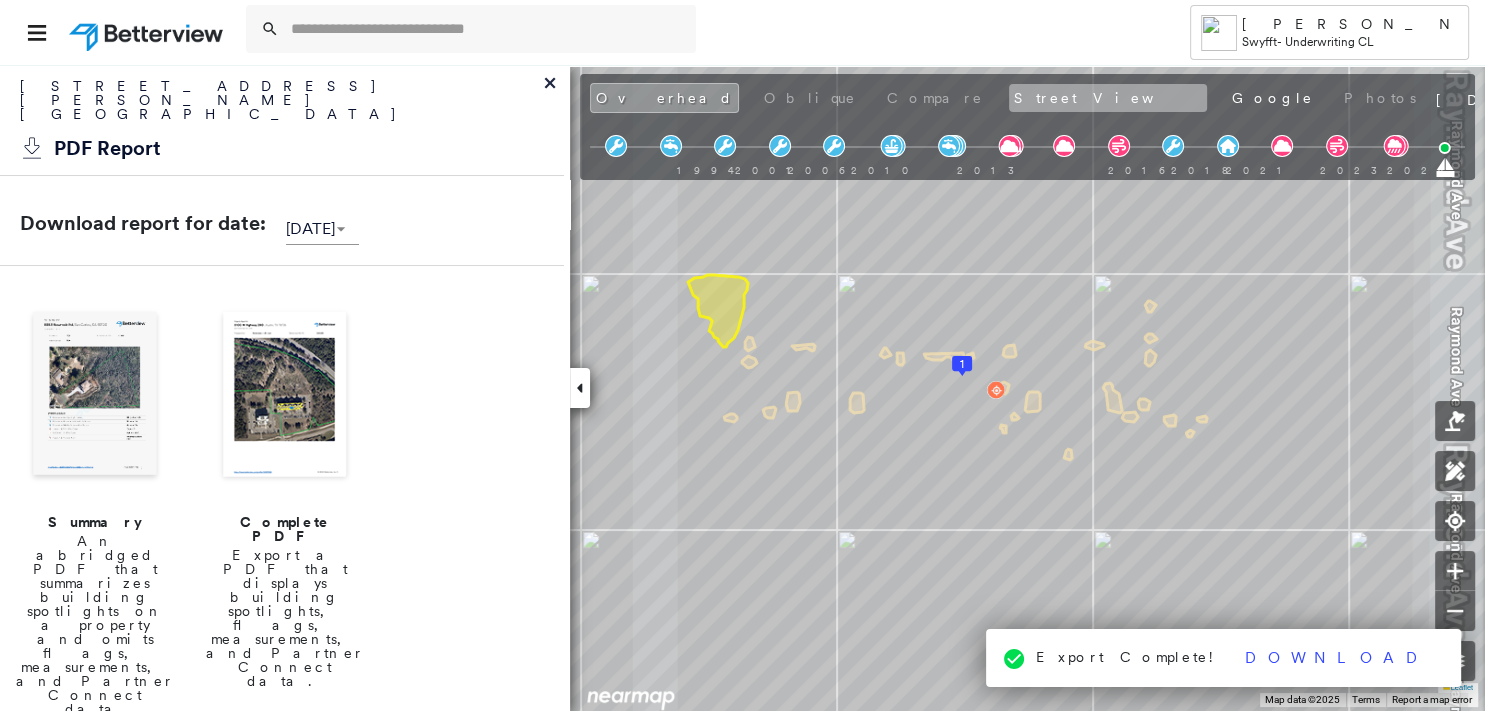 click on "Street View" at bounding box center [1108, 98] 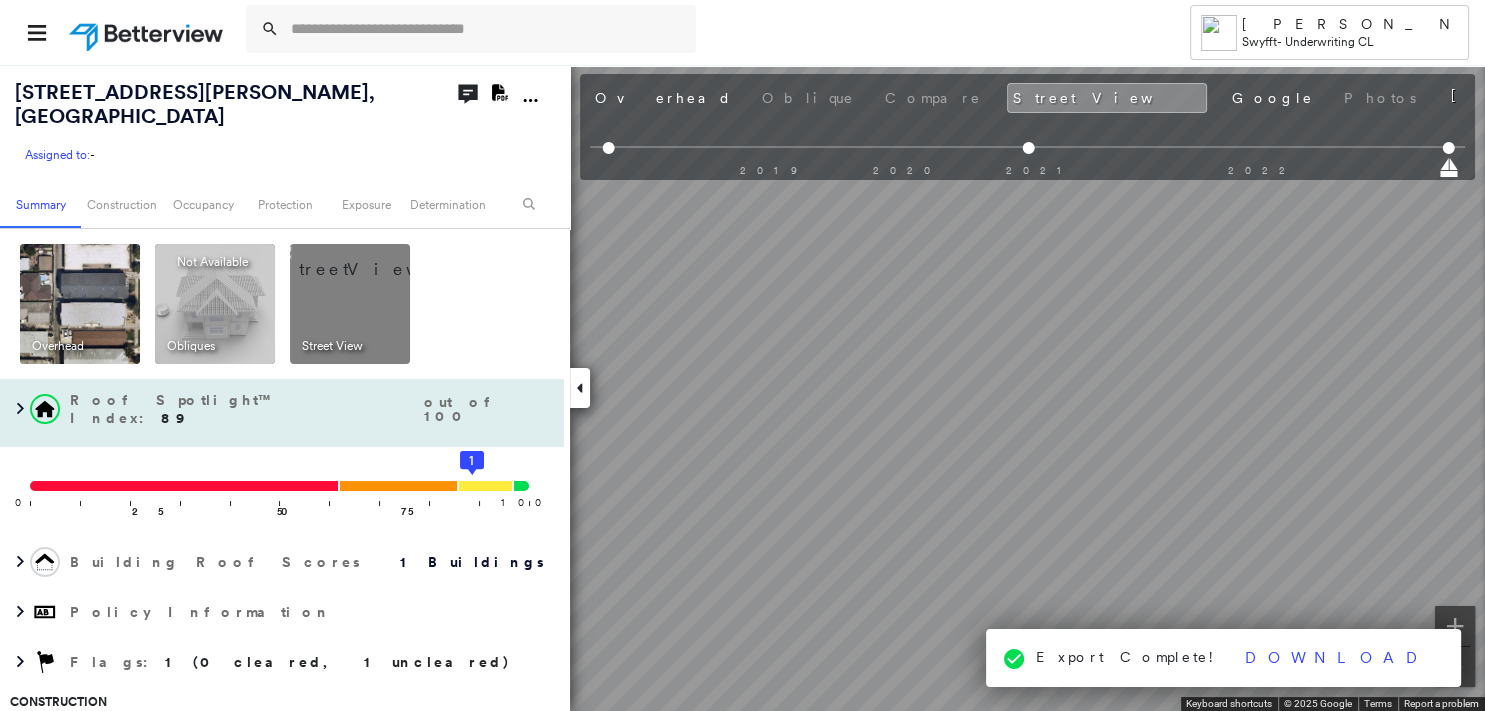 click on "1069  Raymond Ave ,  Long Beach, CA 90804 Assigned to:  - Assigned to:  - Assigned to:  - Open Comments Download PDF Report Summary Construction Occupancy Protection Exposure Determination Overhead Obliques Not Available ; Street View Roof Spotlight™ Index :  89 out of 100 0 100 25 50 75 1 Building Roof Scores 1 Buildings Policy Information Flags :  1 (0 cleared, 1 uncleared) Construction Roof Spotlights :  Staining, Vent Property Features Roof Size & Shape :  1 building  - Gable | Asphalt Shingle Assessor and MLS Details BuildZoom - Building Permit Data and Analysis Occupancy Ownership Place Detail Protection Exposure FEMA Risk Index Wind Additional Perils Tree Fall Risk:  Present   Determination Flags :  1 (0 cleared, 1 uncleared) Uncleared Flags (1) Cleared Flags  (0) LOW Low Priority Flagged 07/24/25 Clear Action Taken New Entry History Quote/New Business Terms & Conditions Added ACV Endorsement Added Cosmetic Endorsement Inspection/Loss Control Report Information Added to Inspection Survey General Save" at bounding box center [742, 387] 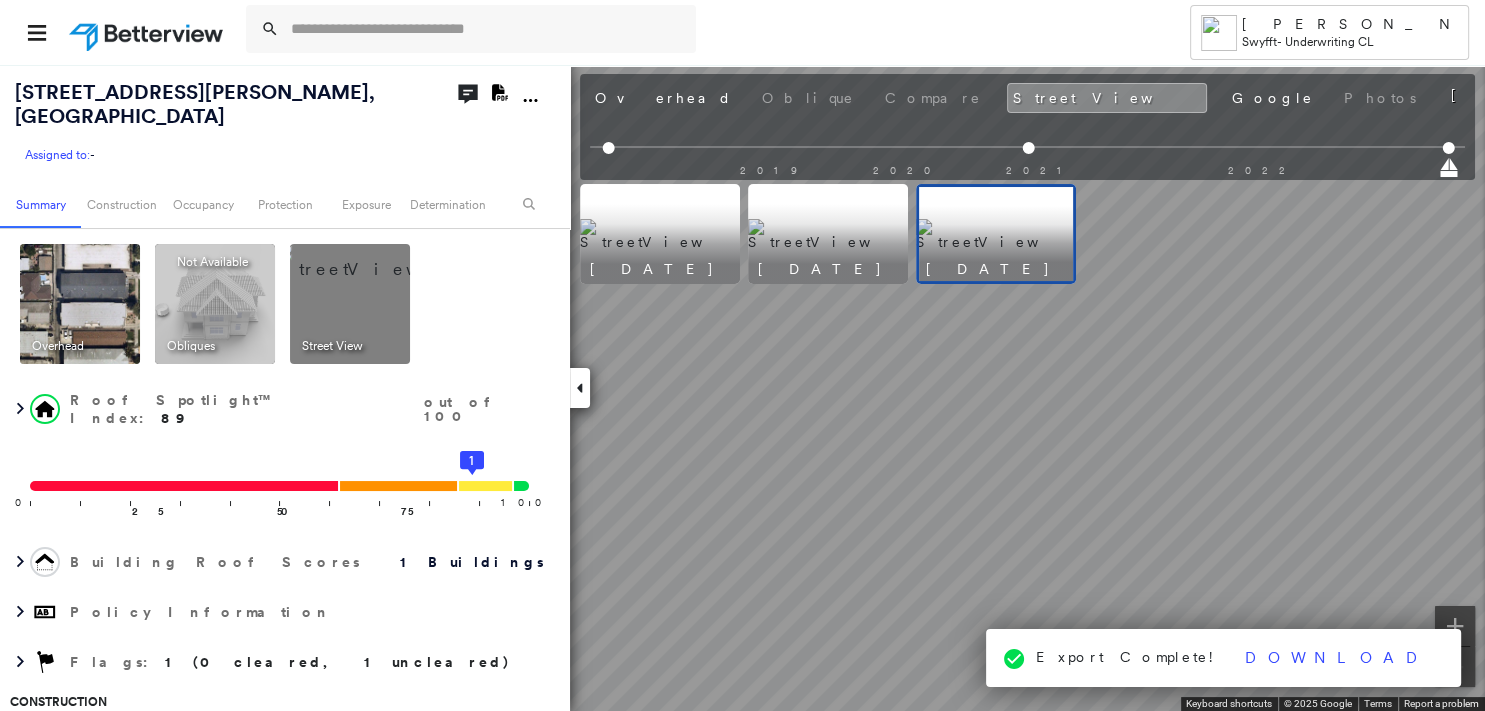 click at bounding box center [828, 234] 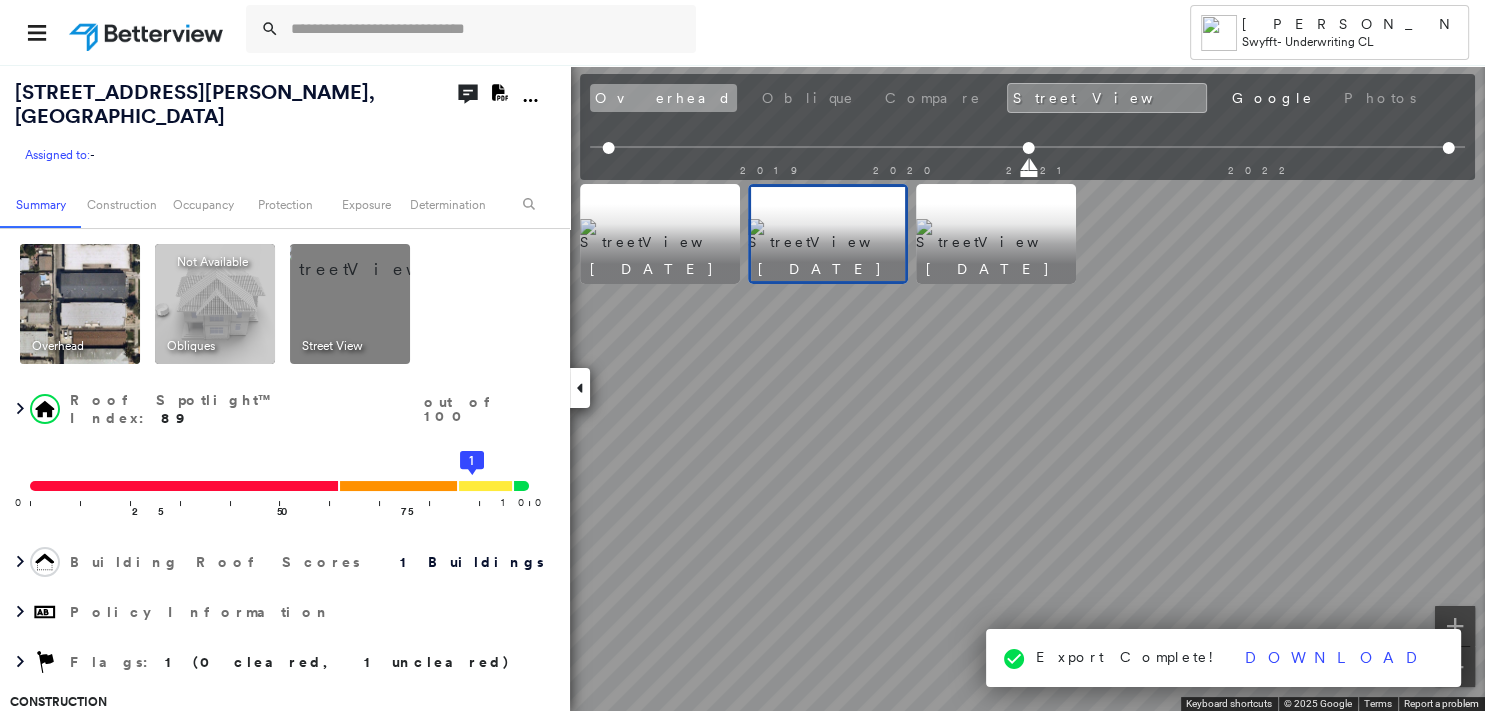 click on "Overhead" at bounding box center [663, 98] 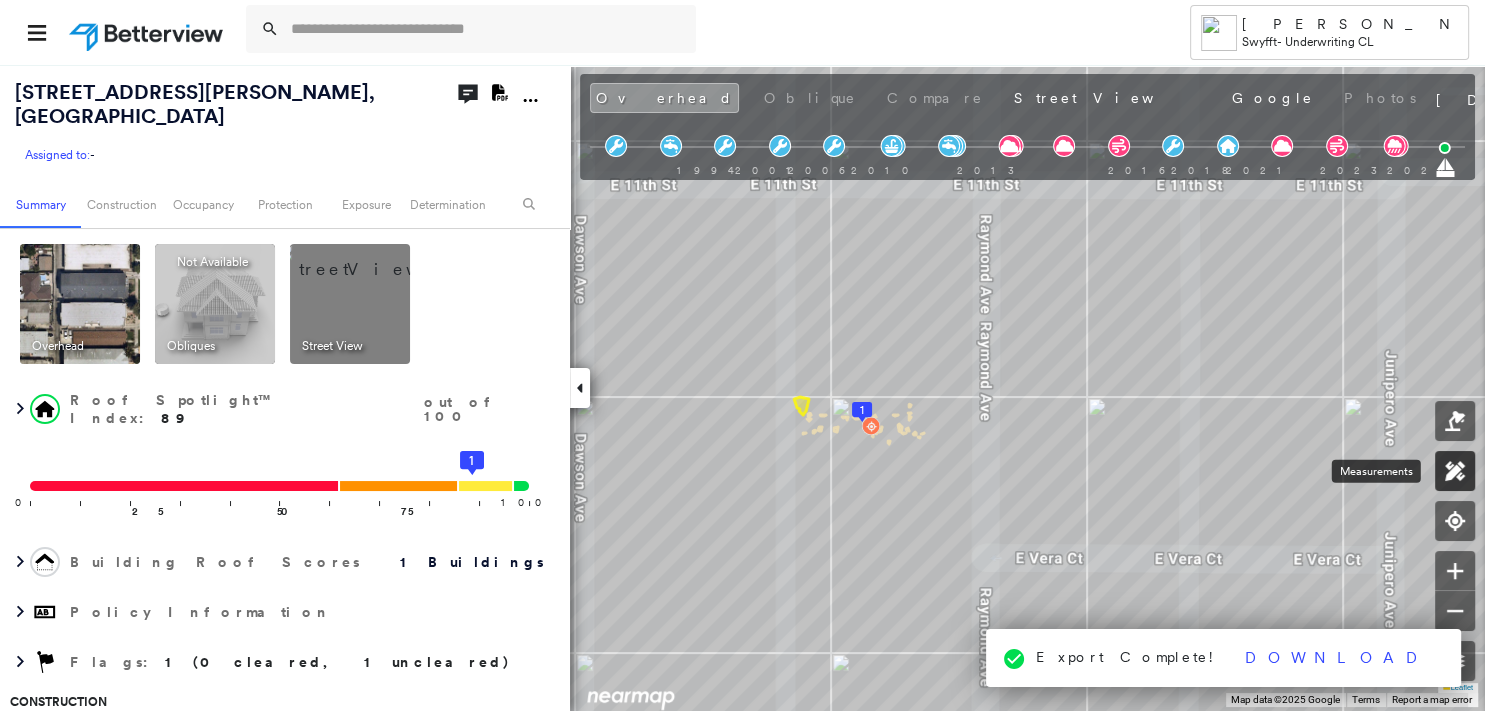 click 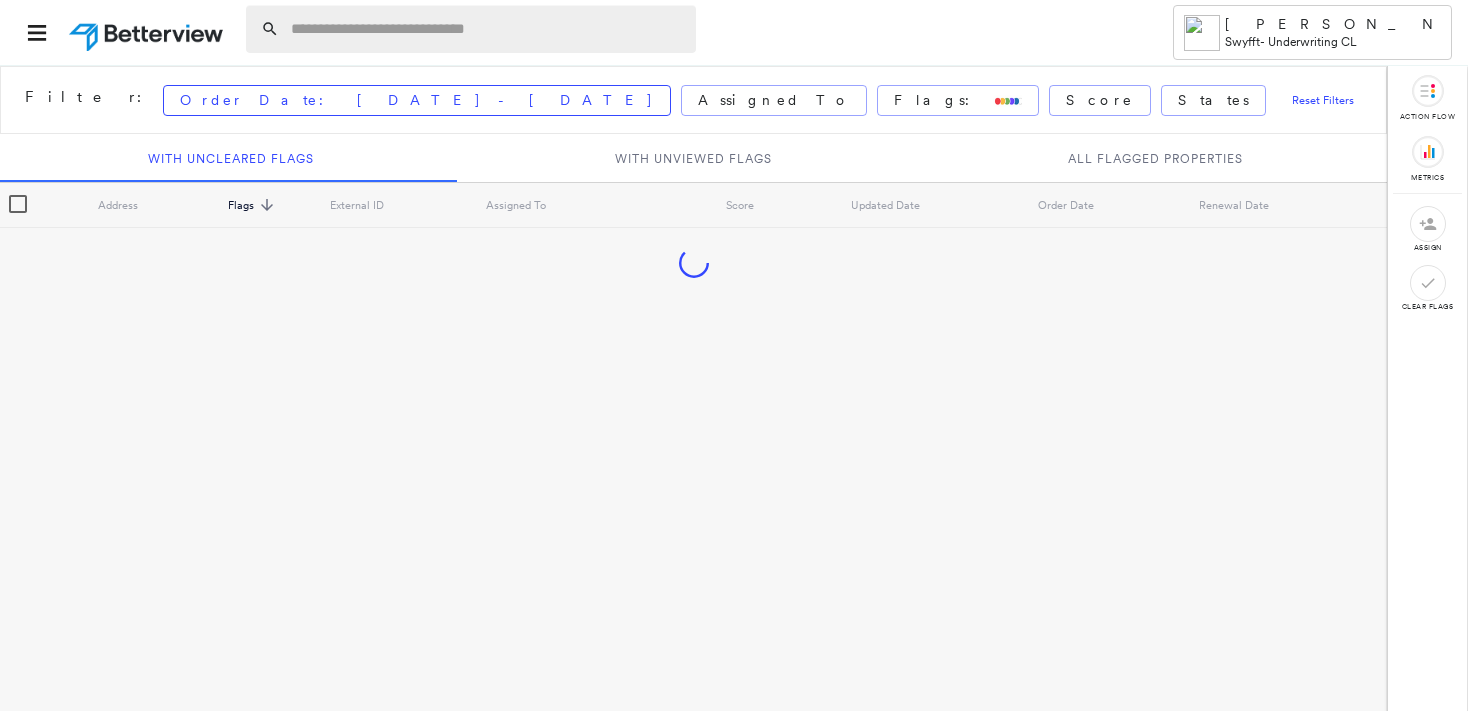 scroll, scrollTop: 0, scrollLeft: 0, axis: both 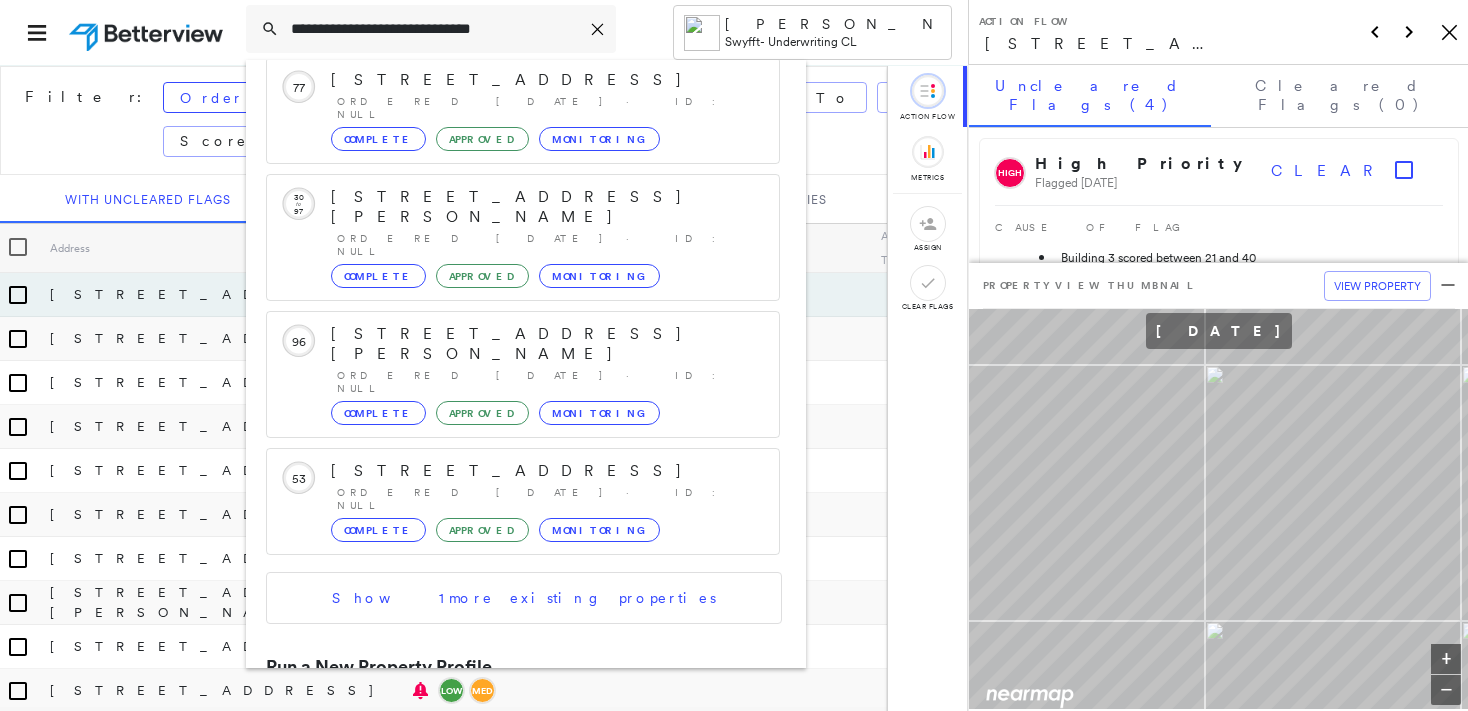 type on "**********" 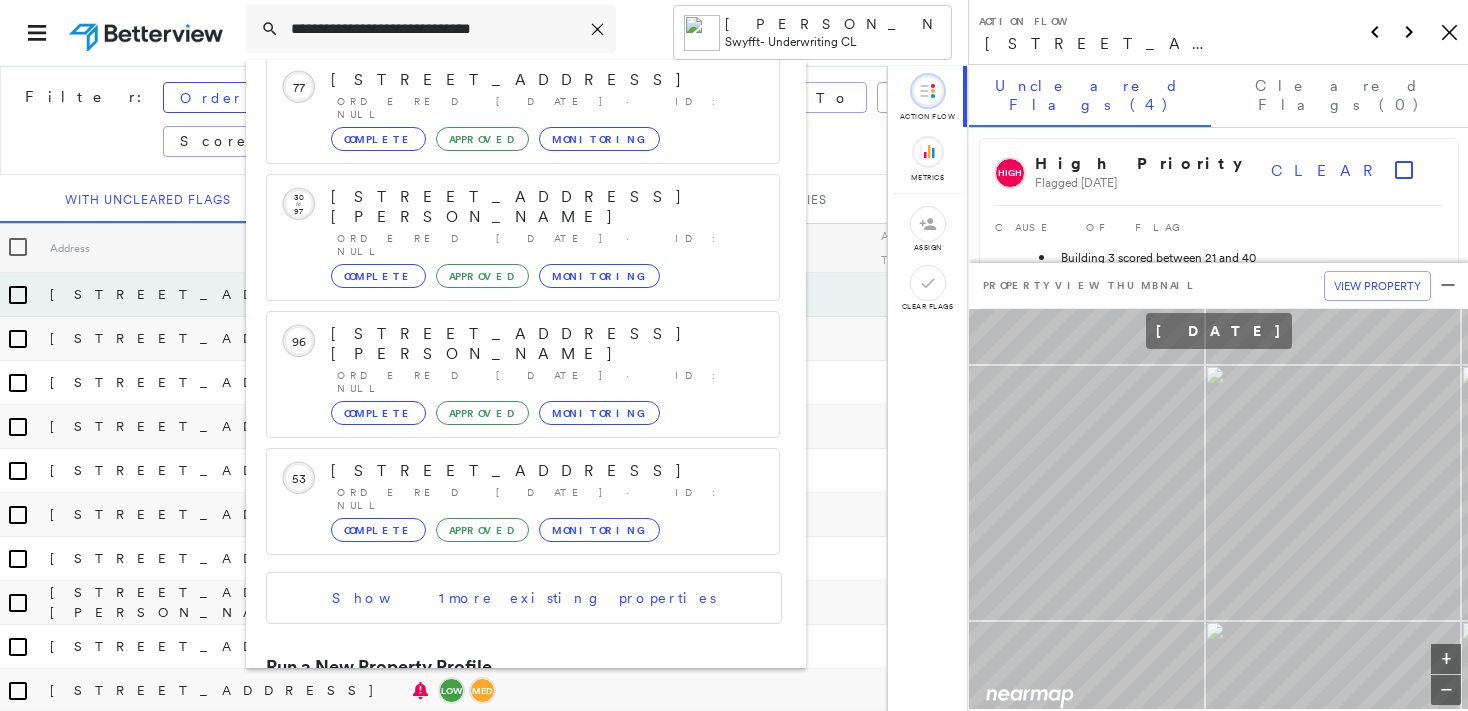 click on "[STREET_ADDRESS]" at bounding box center [501, 736] 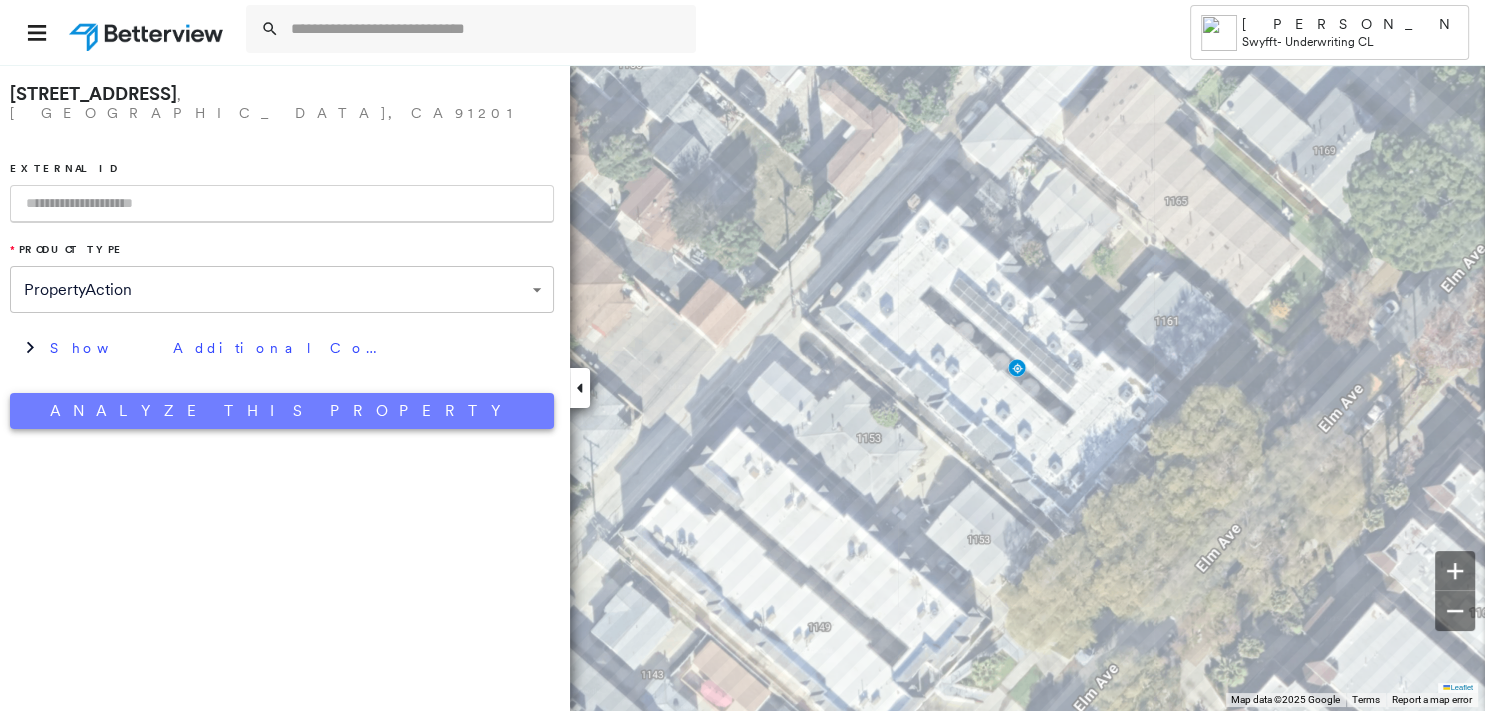 click on "Analyze This Property" at bounding box center [282, 411] 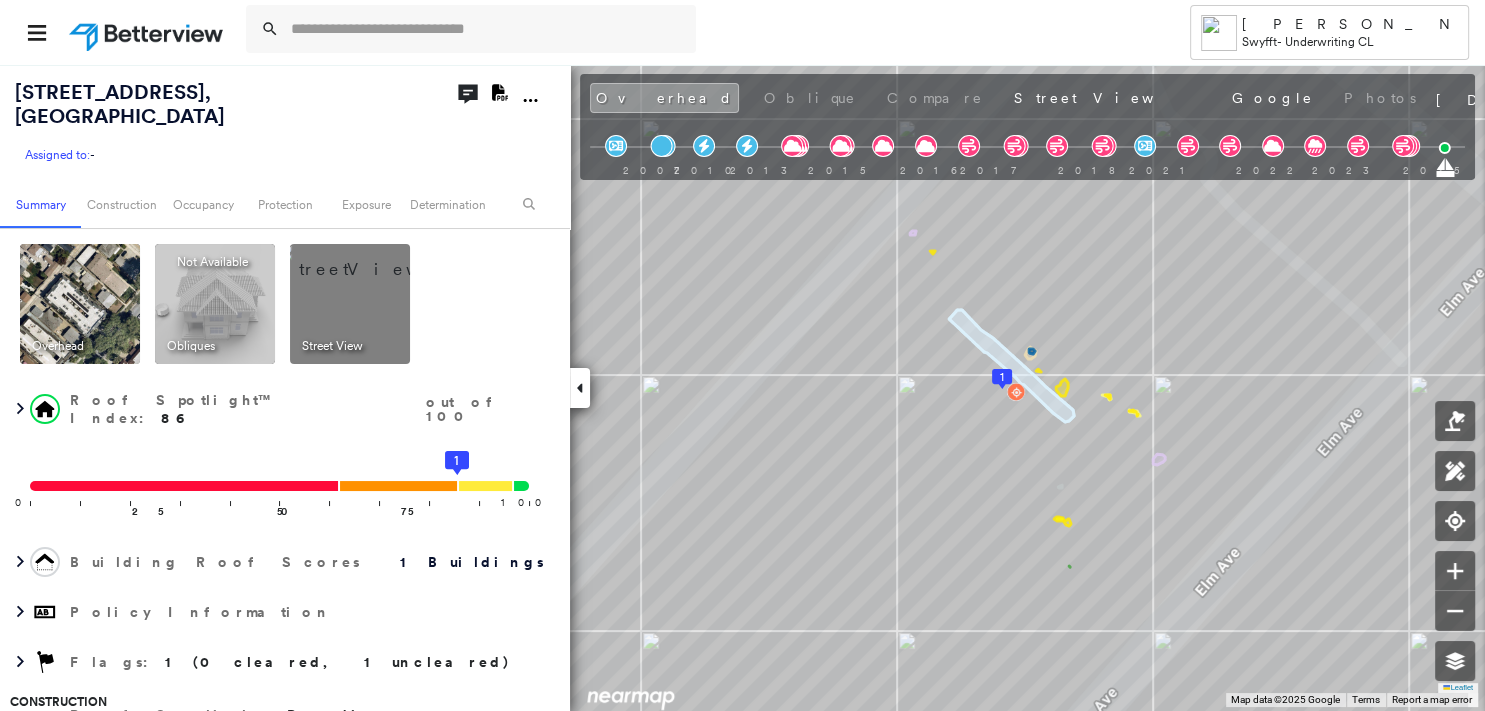 click on "Download PDF Report" 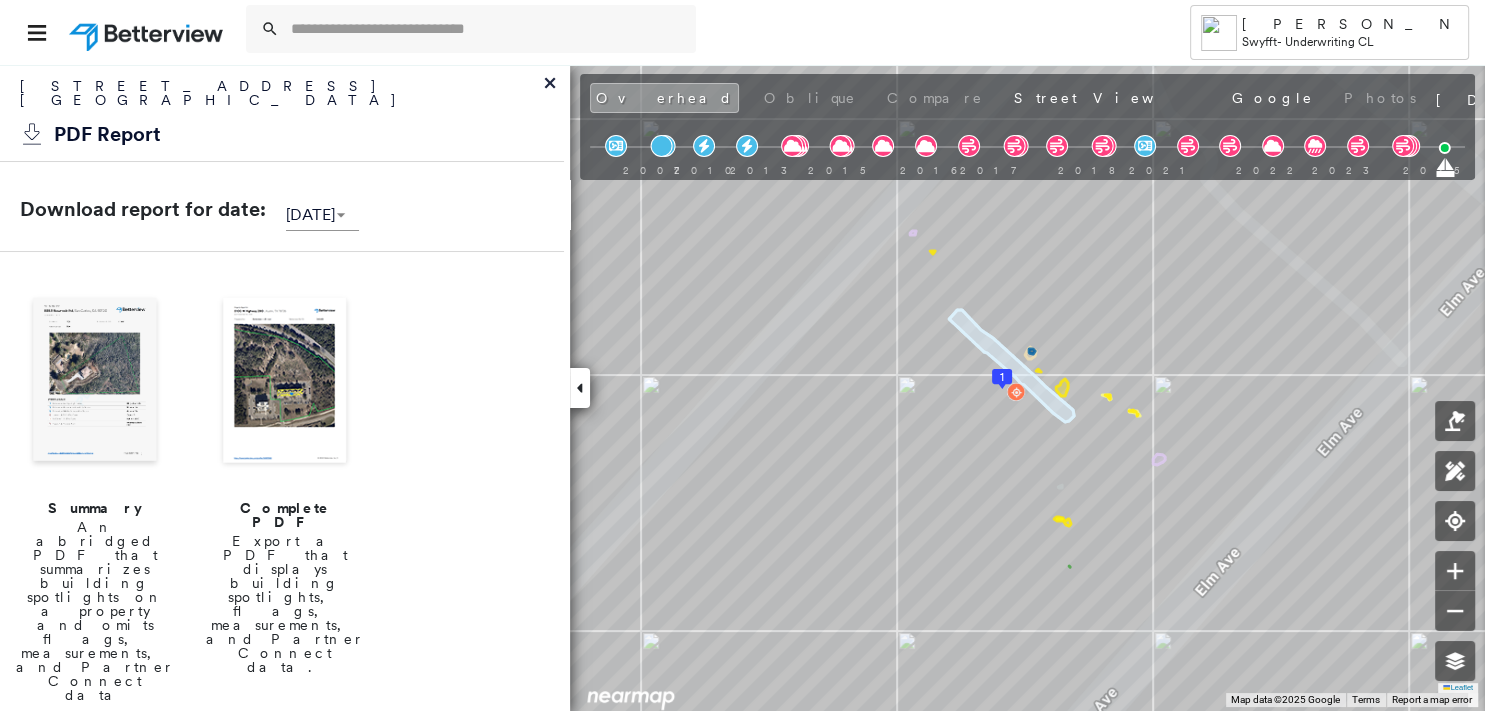 click at bounding box center (95, 382) 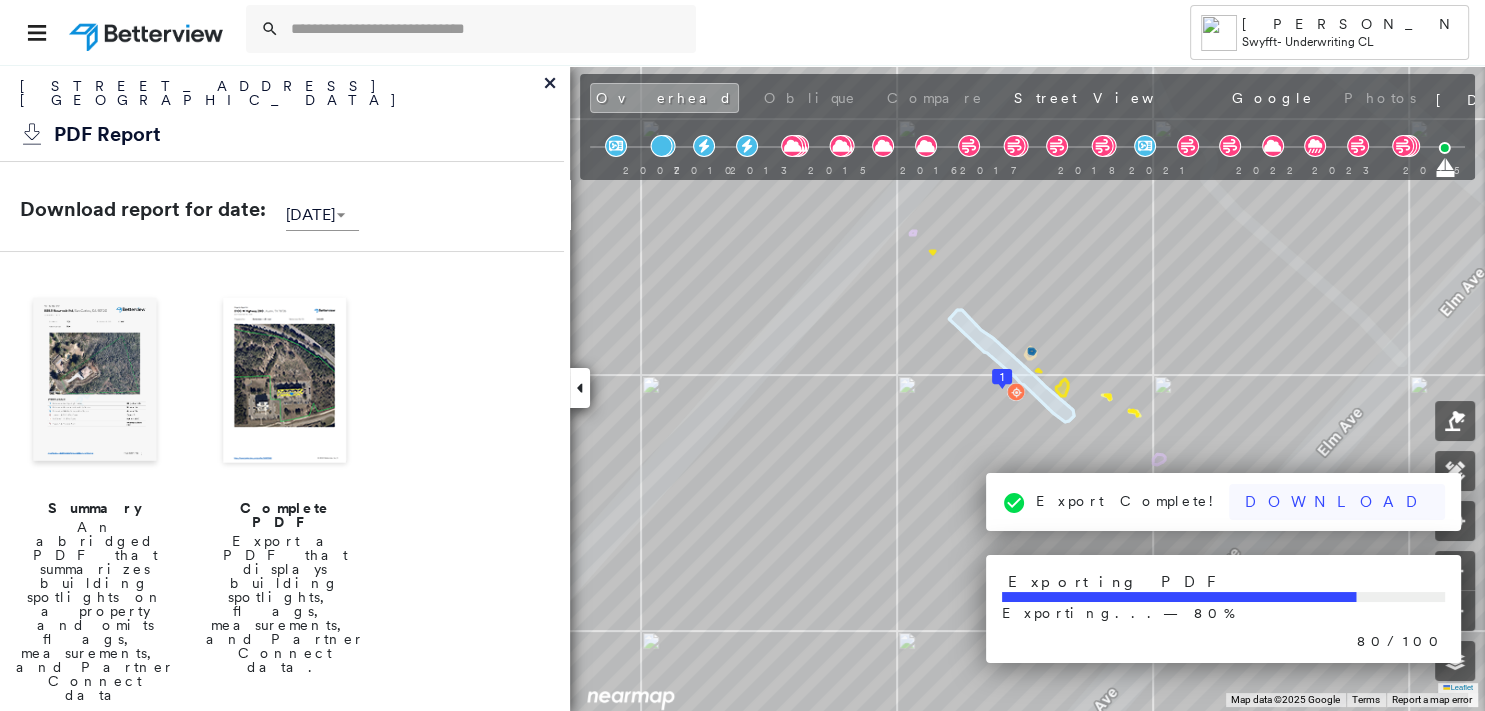 click on "Download" at bounding box center [1337, 502] 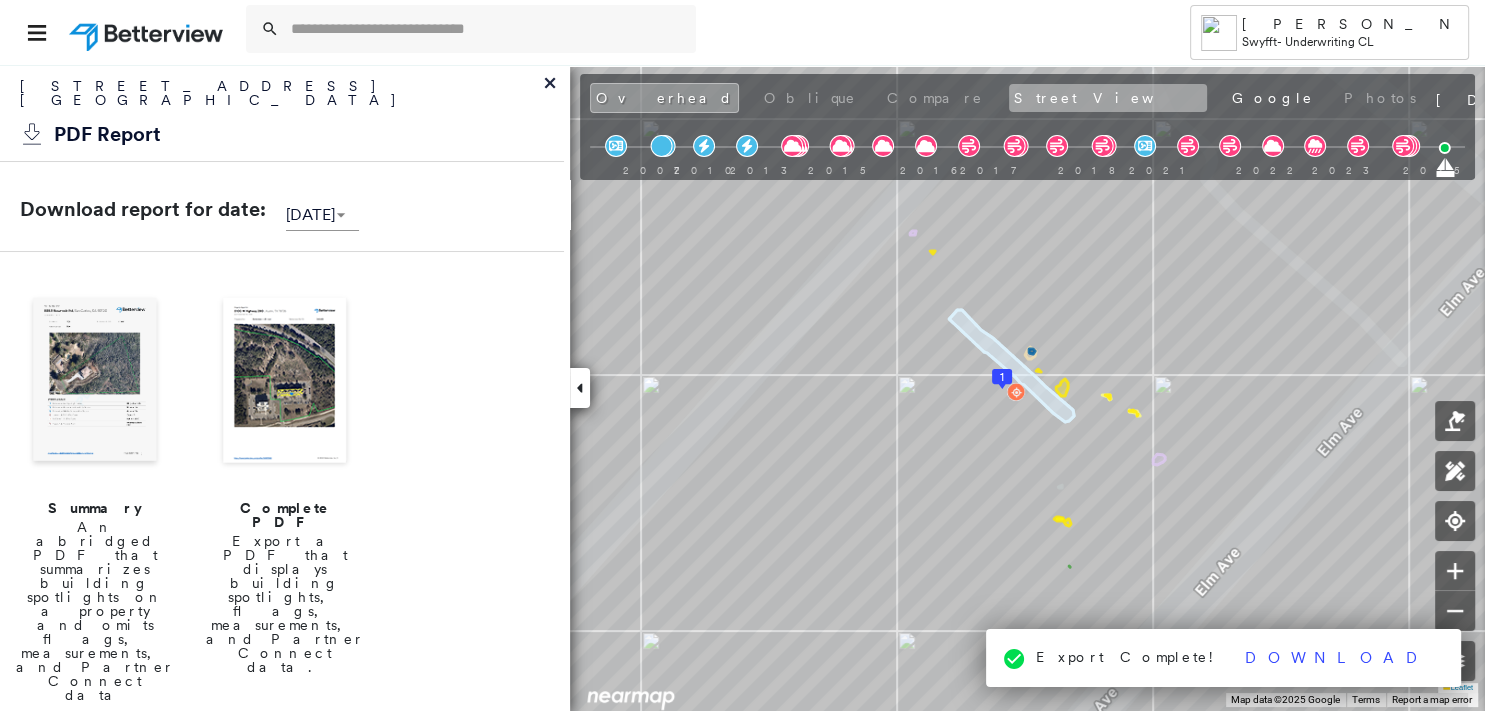 click on "Street View" at bounding box center (1108, 98) 